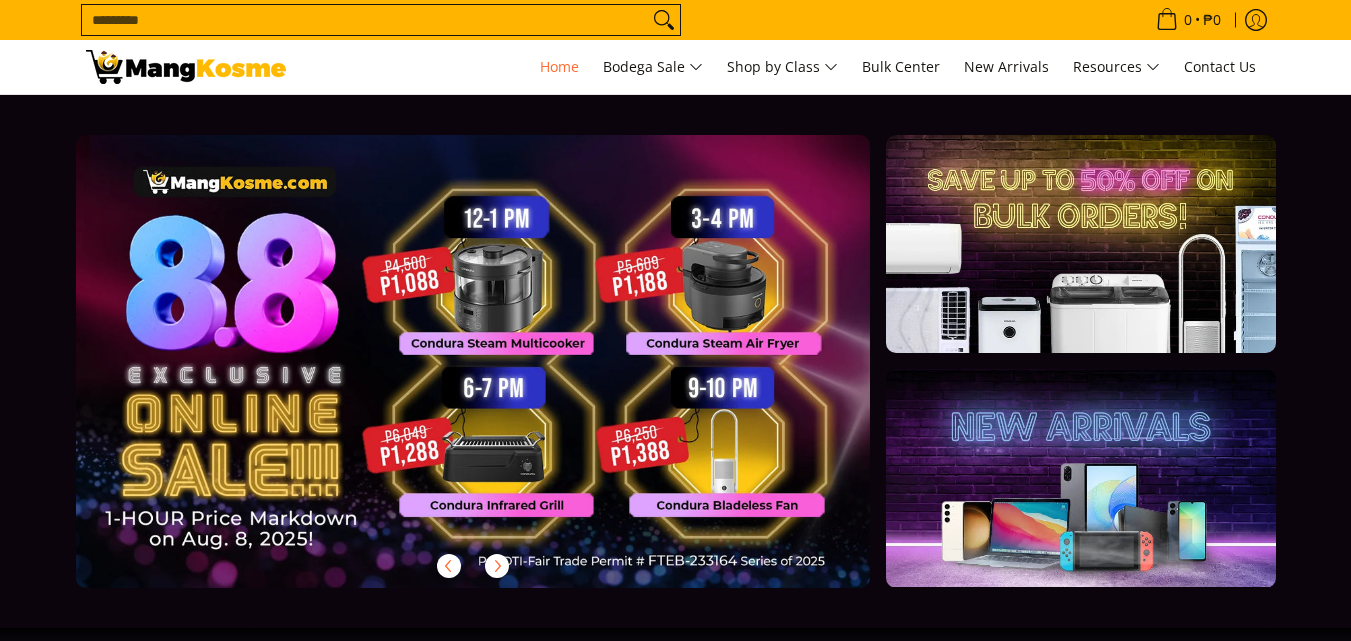 scroll, scrollTop: 0, scrollLeft: 0, axis: both 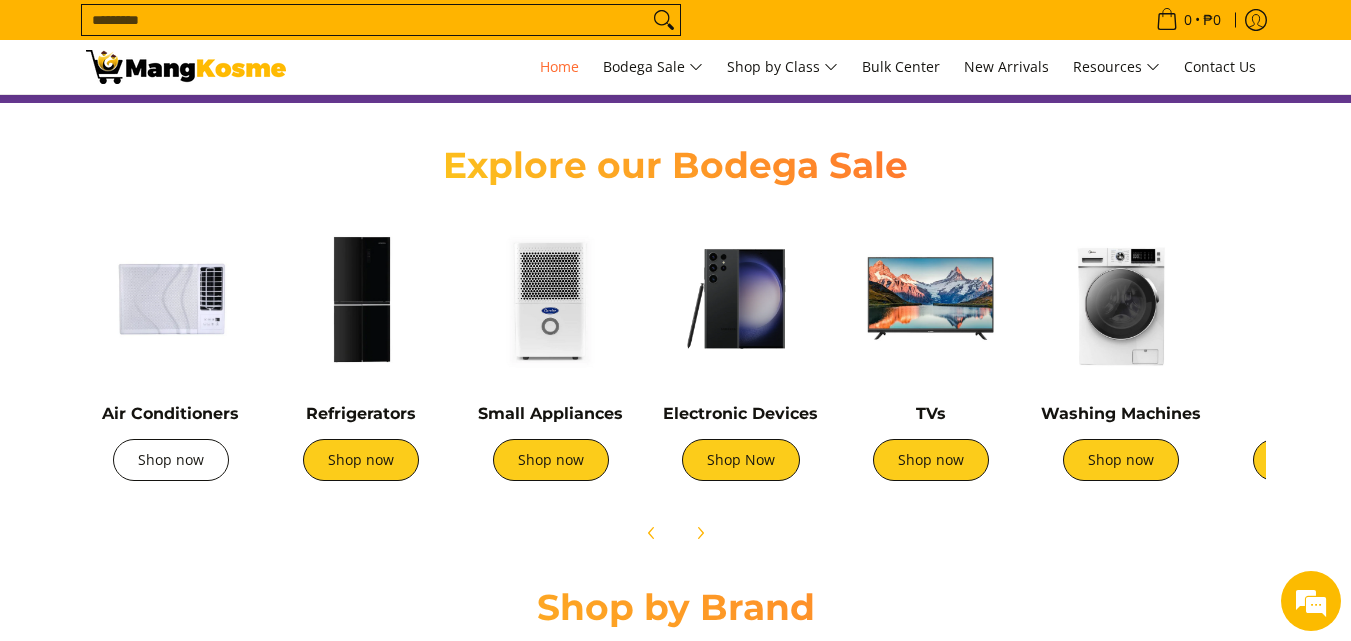 click on "Shop now" at bounding box center (171, 460) 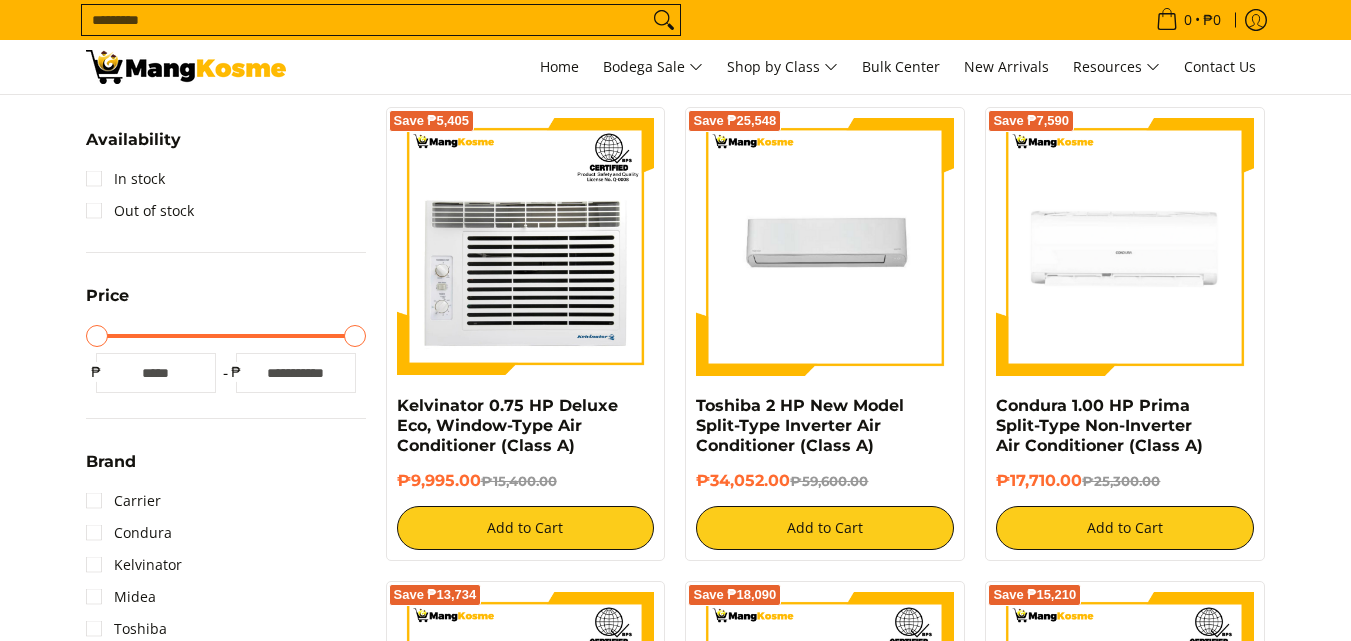 scroll, scrollTop: 0, scrollLeft: 0, axis: both 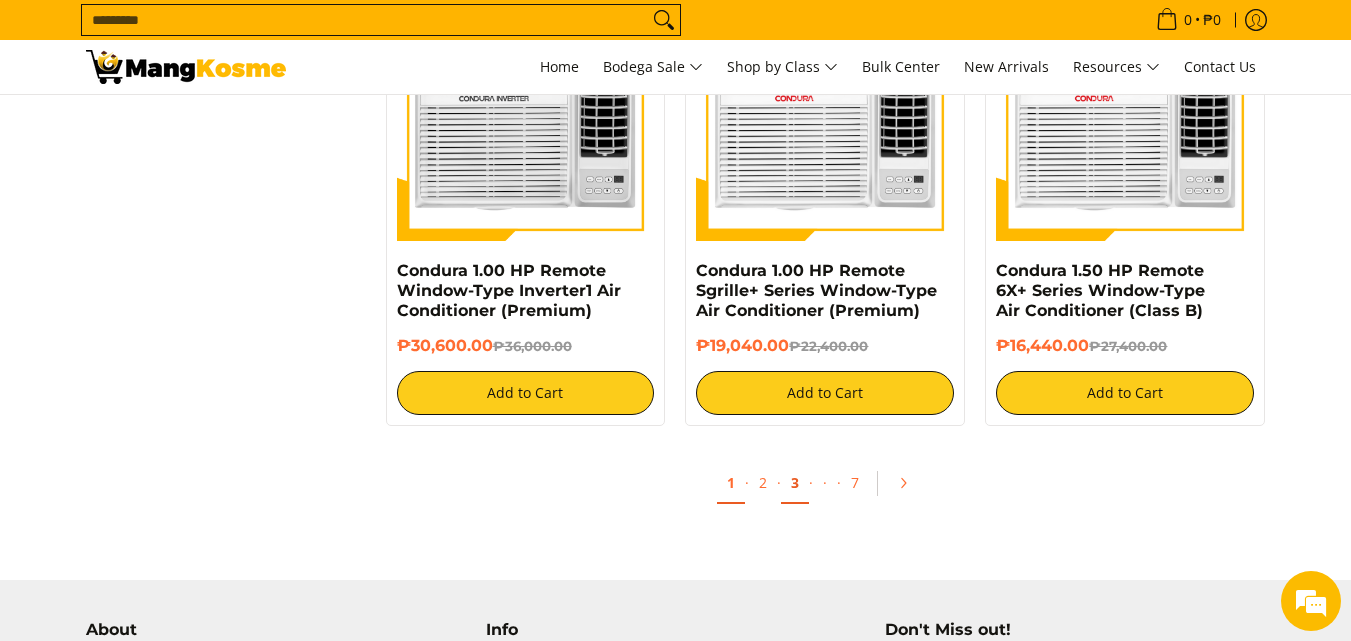 click on "3" at bounding box center (795, 483) 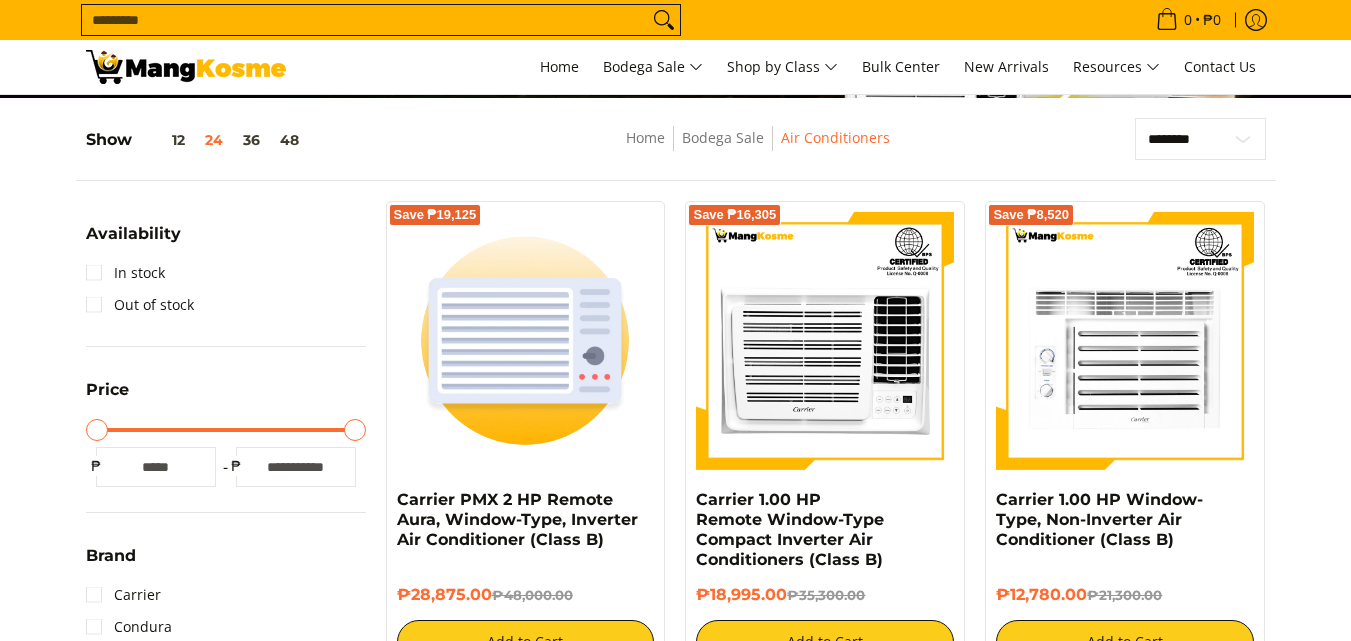 scroll, scrollTop: 0, scrollLeft: 0, axis: both 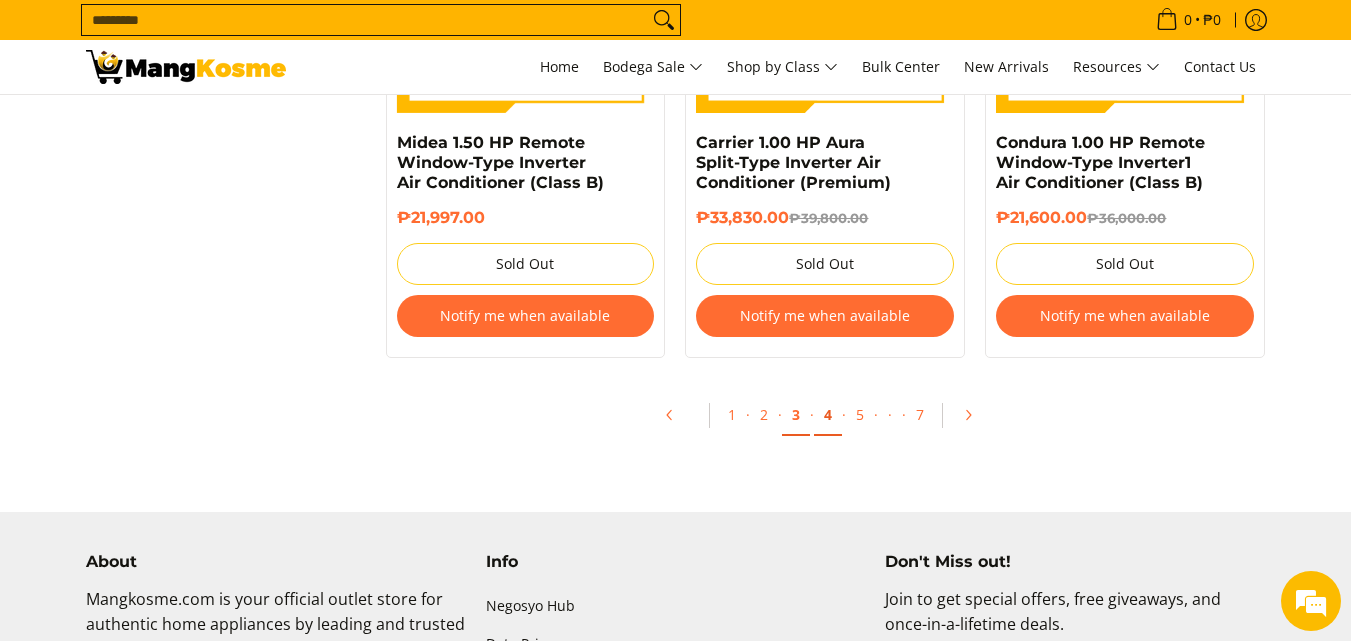 click on "4" at bounding box center (828, 415) 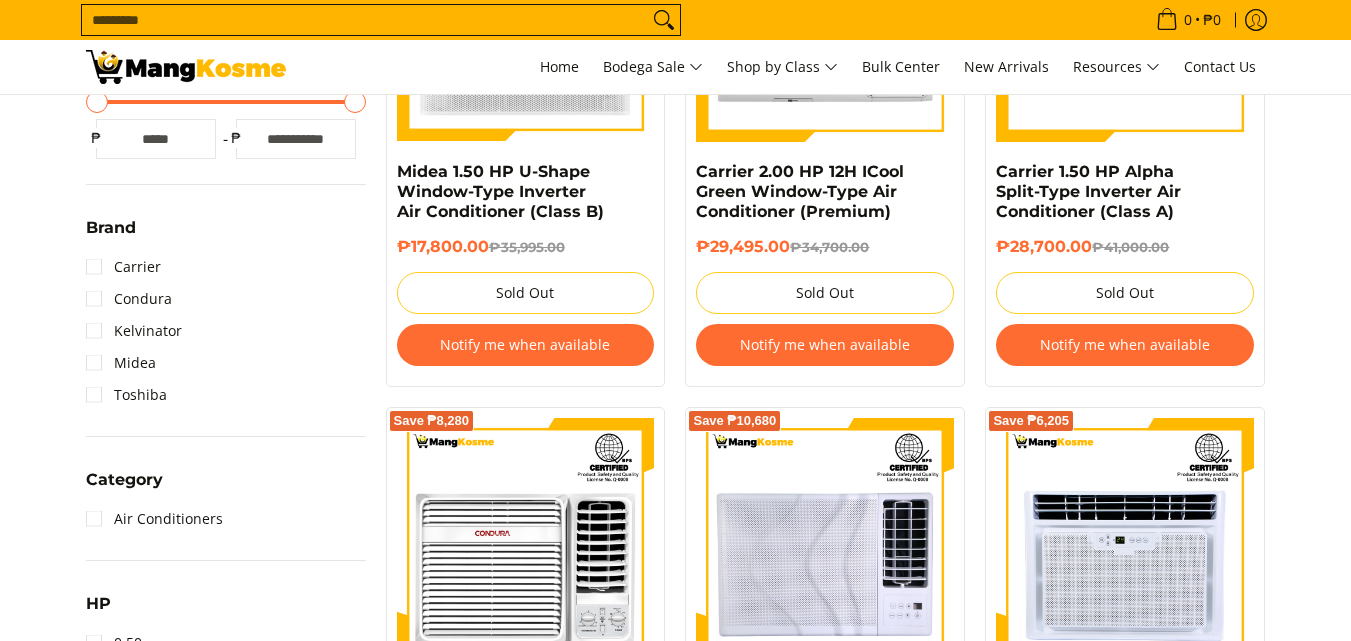 scroll, scrollTop: 0, scrollLeft: 0, axis: both 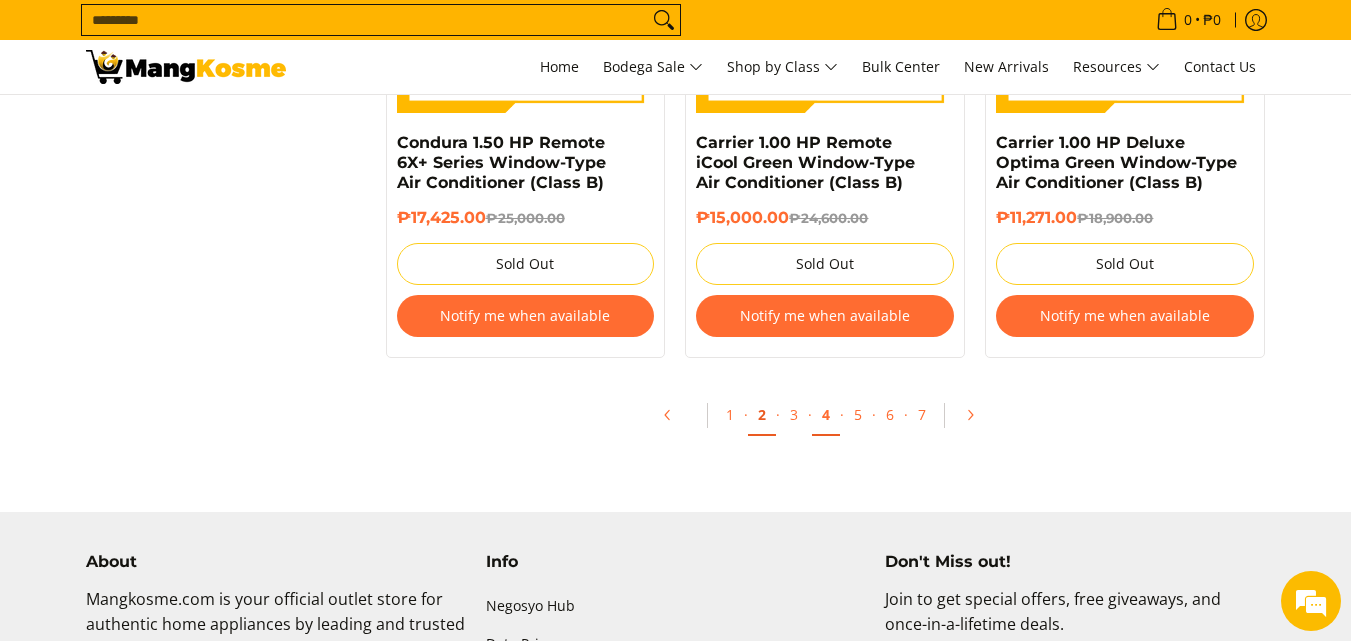 click on "2" at bounding box center (762, 415) 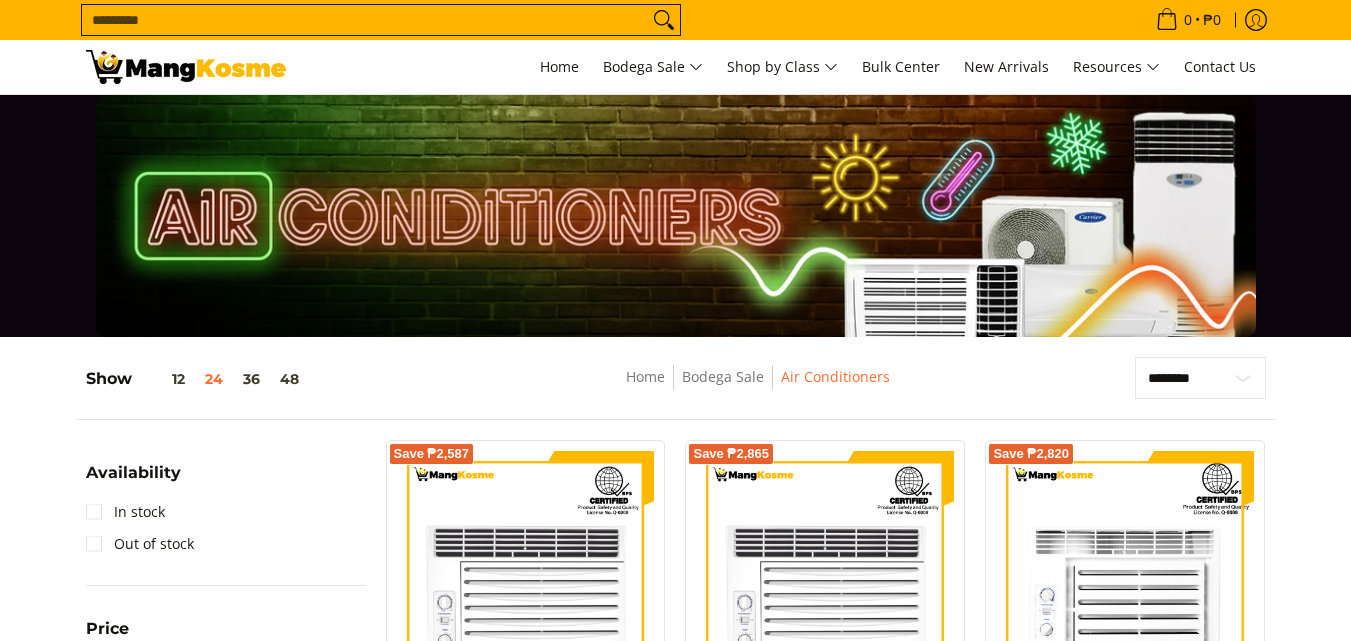 scroll, scrollTop: 333, scrollLeft: 0, axis: vertical 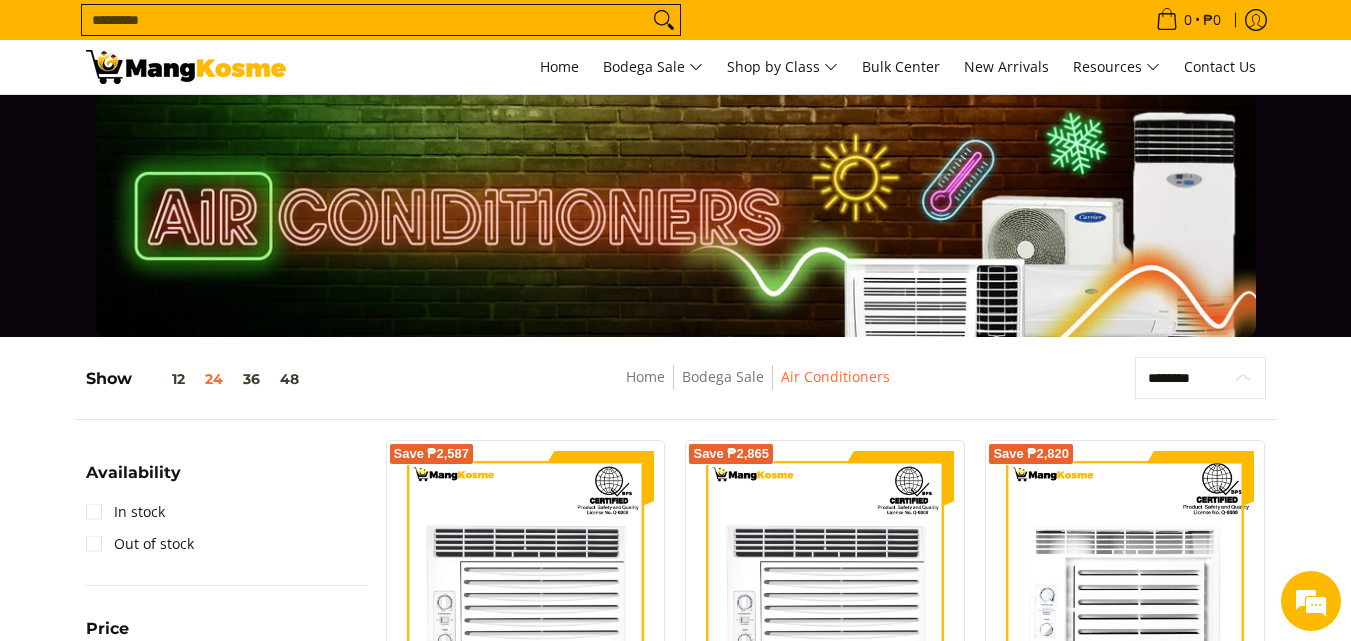 click on "**********" at bounding box center (1200, 378) 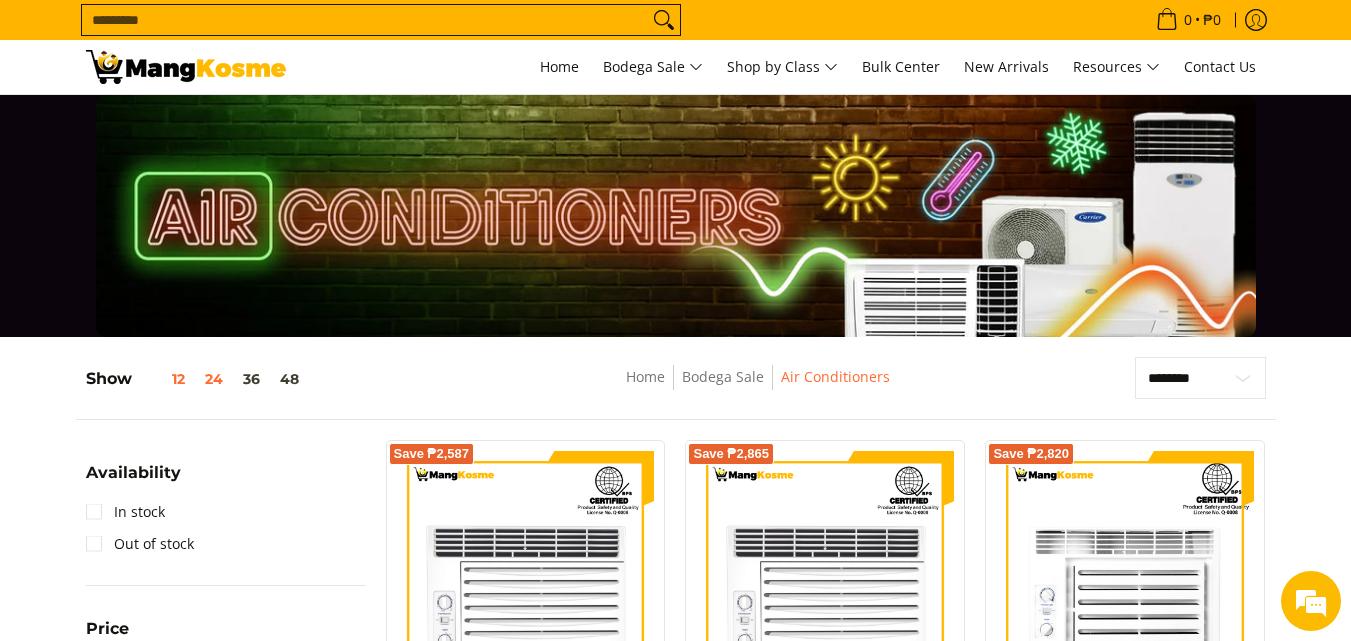 click on "12" at bounding box center (163, 379) 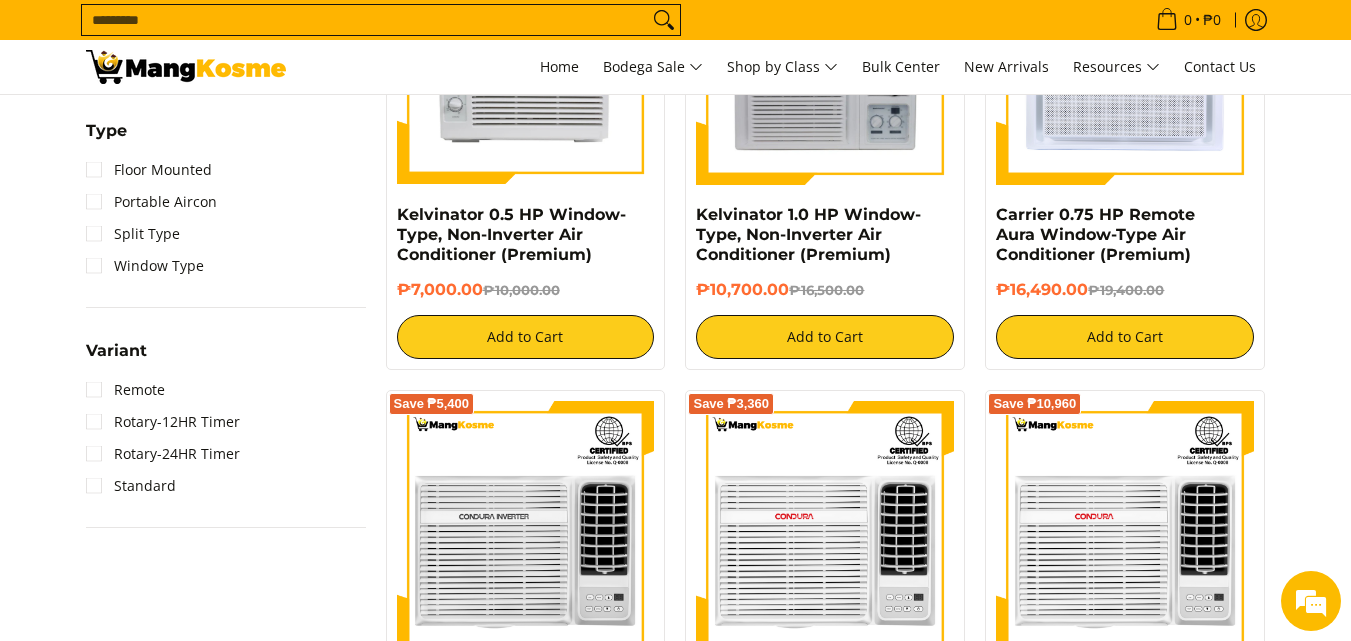 scroll, scrollTop: 1833, scrollLeft: 0, axis: vertical 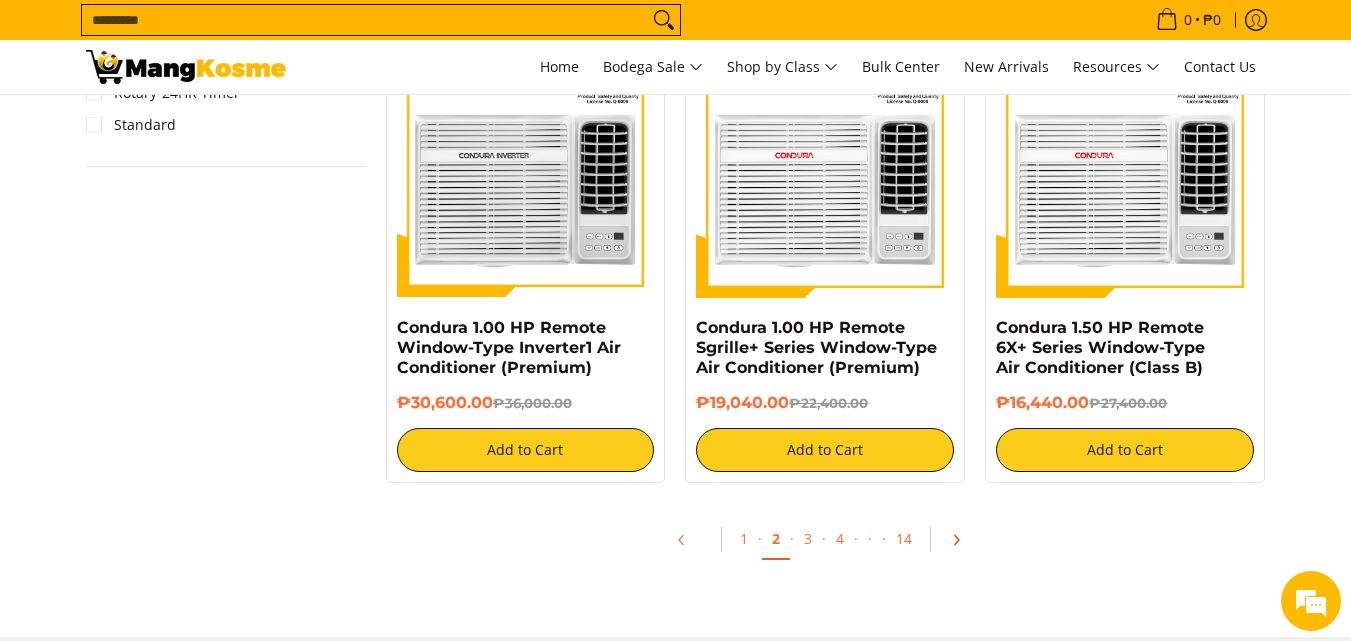 click 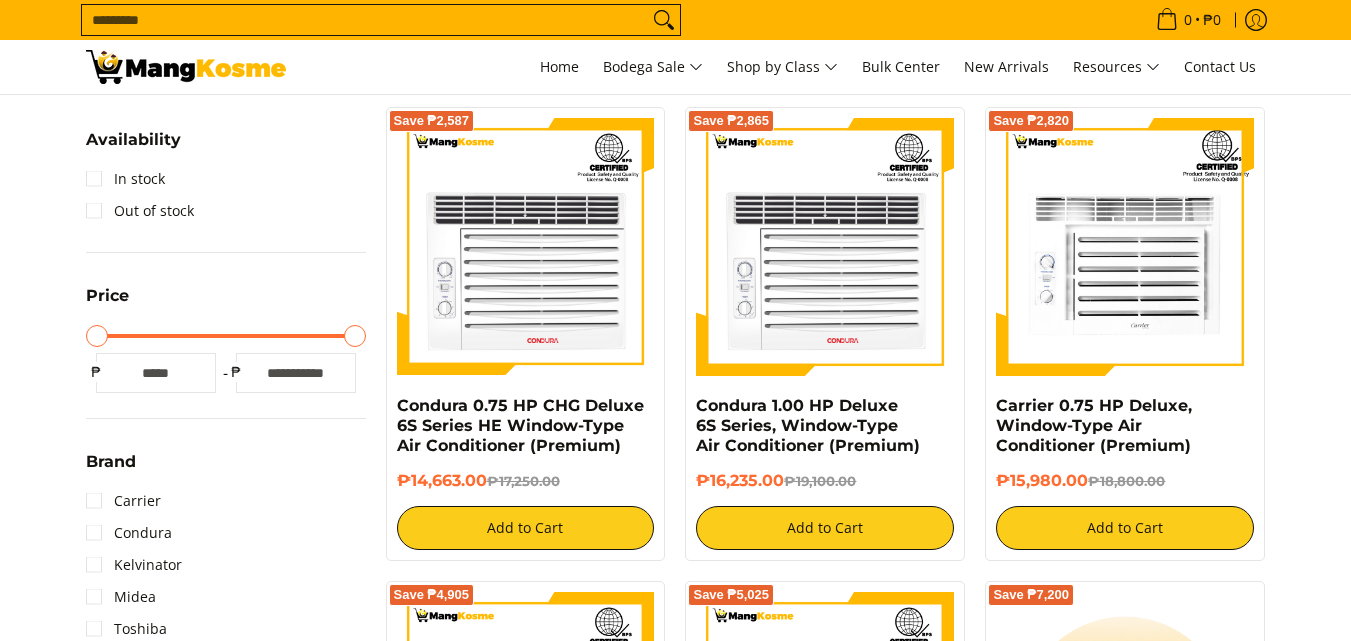 scroll, scrollTop: 0, scrollLeft: 0, axis: both 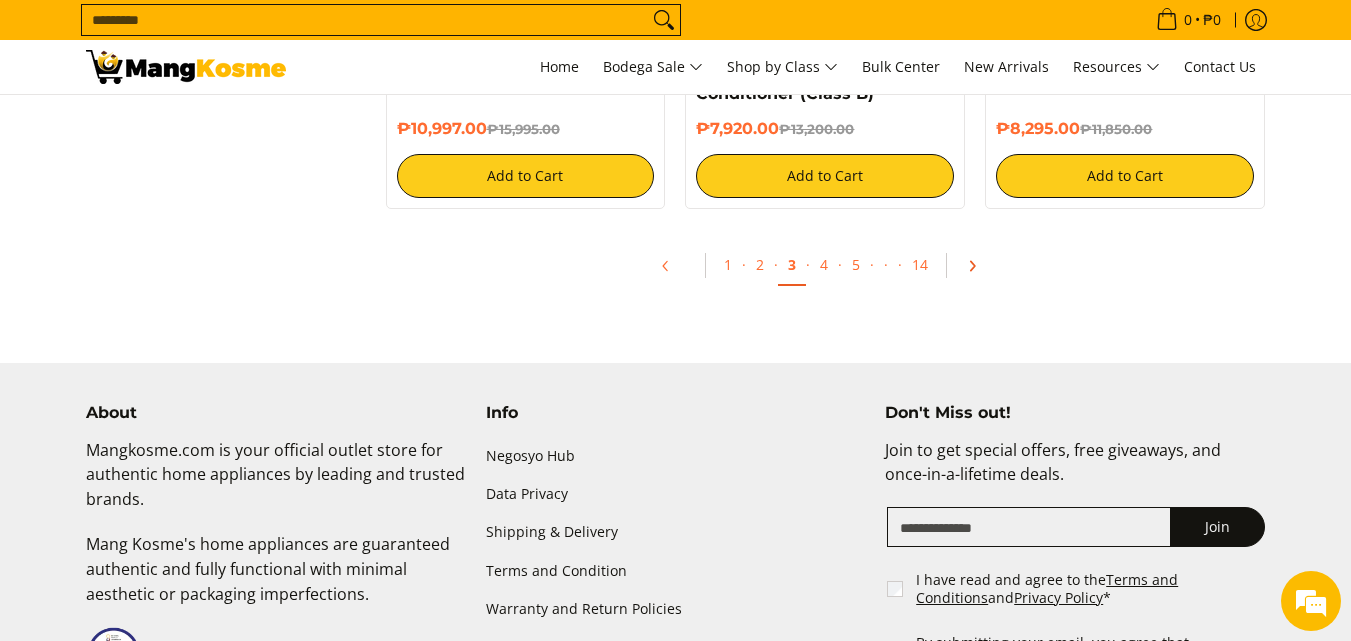 click 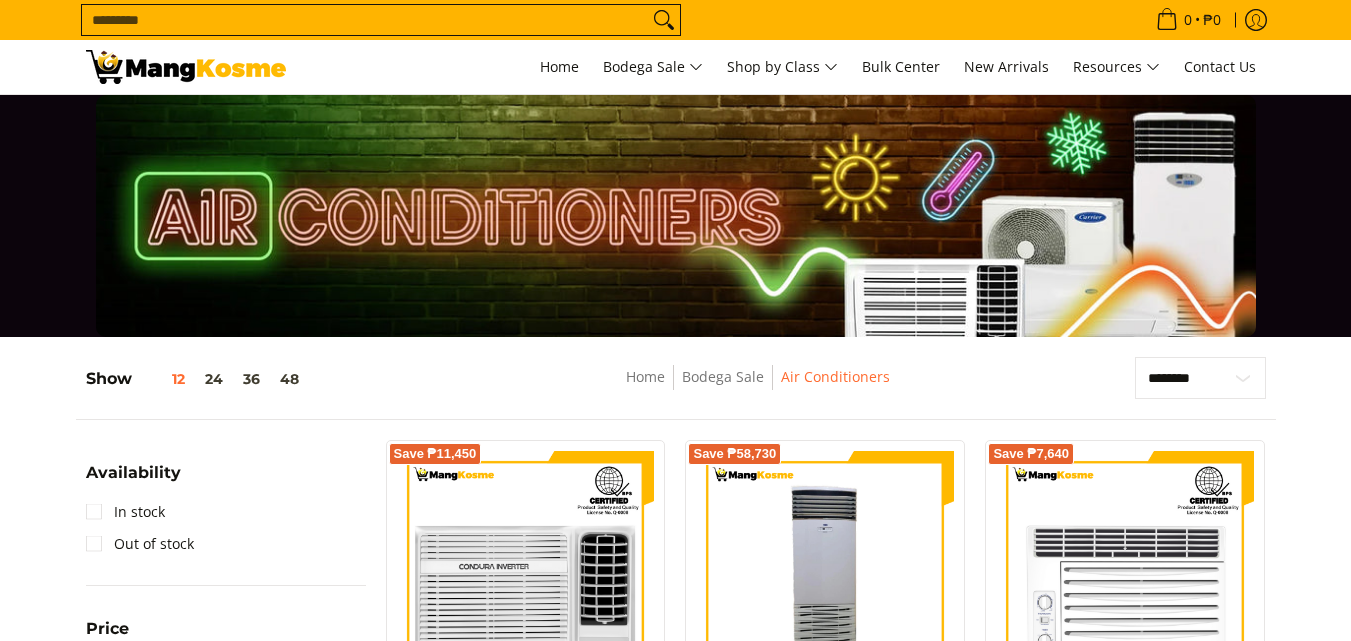 scroll, scrollTop: 0, scrollLeft: 0, axis: both 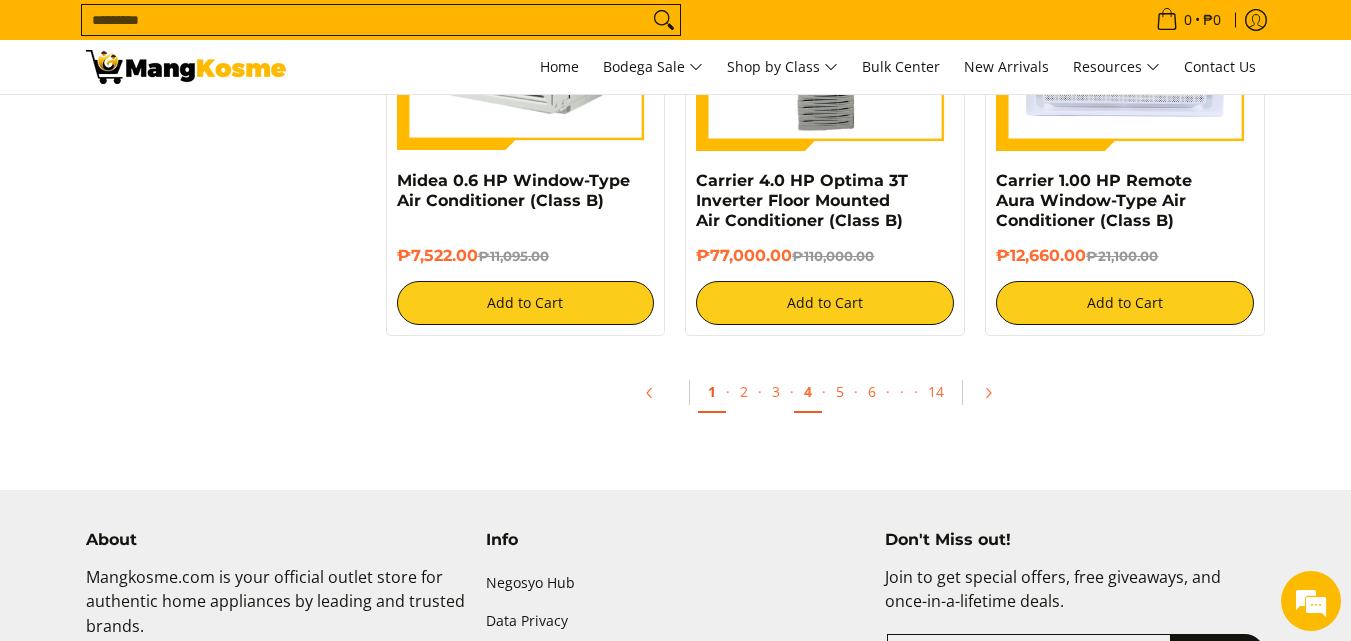 click on "1" at bounding box center [712, 392] 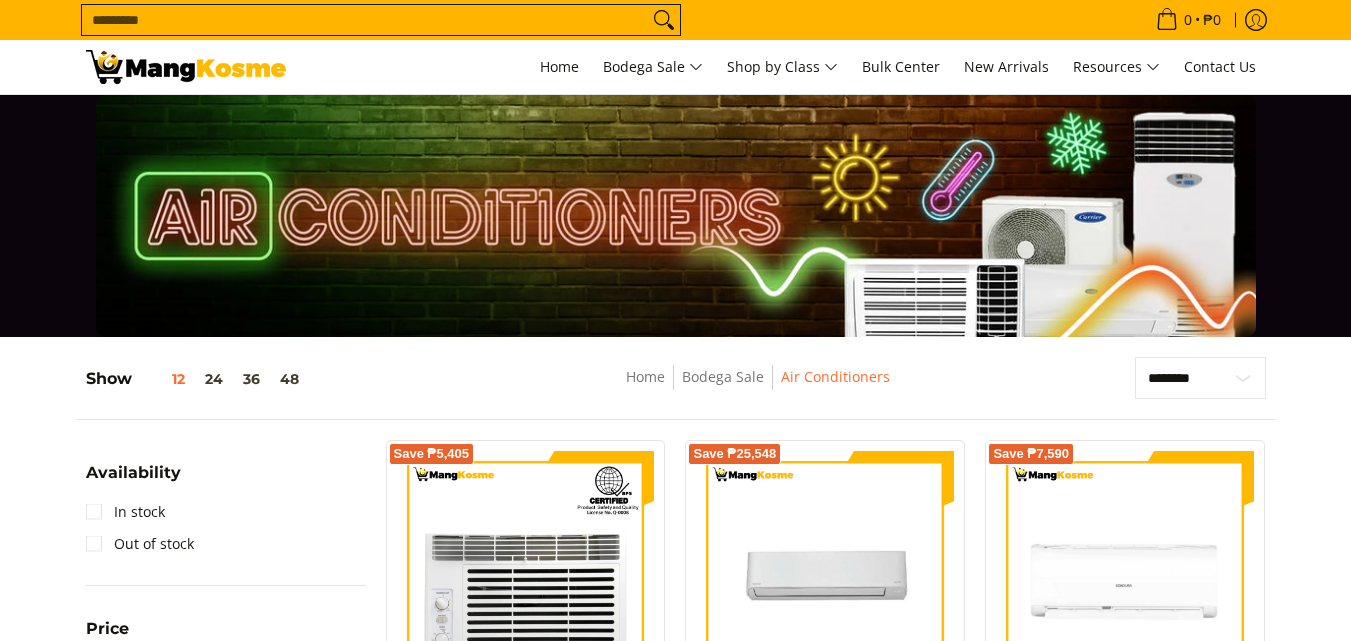 scroll, scrollTop: 0, scrollLeft: 0, axis: both 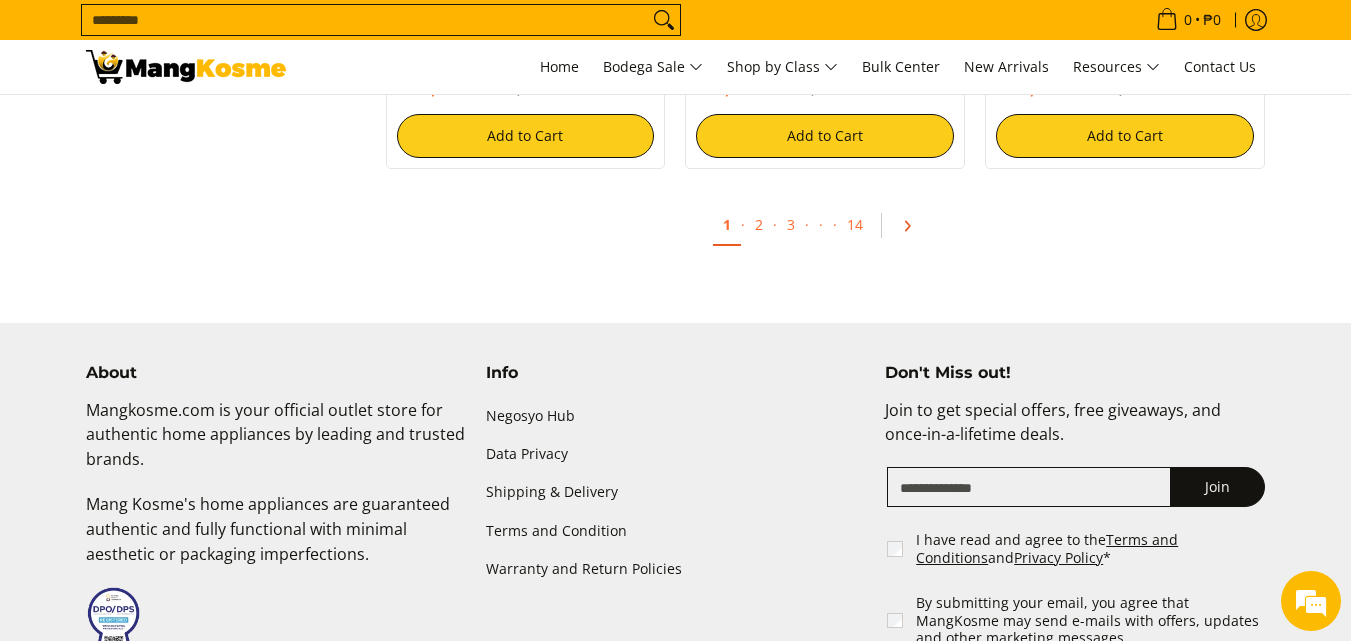 click 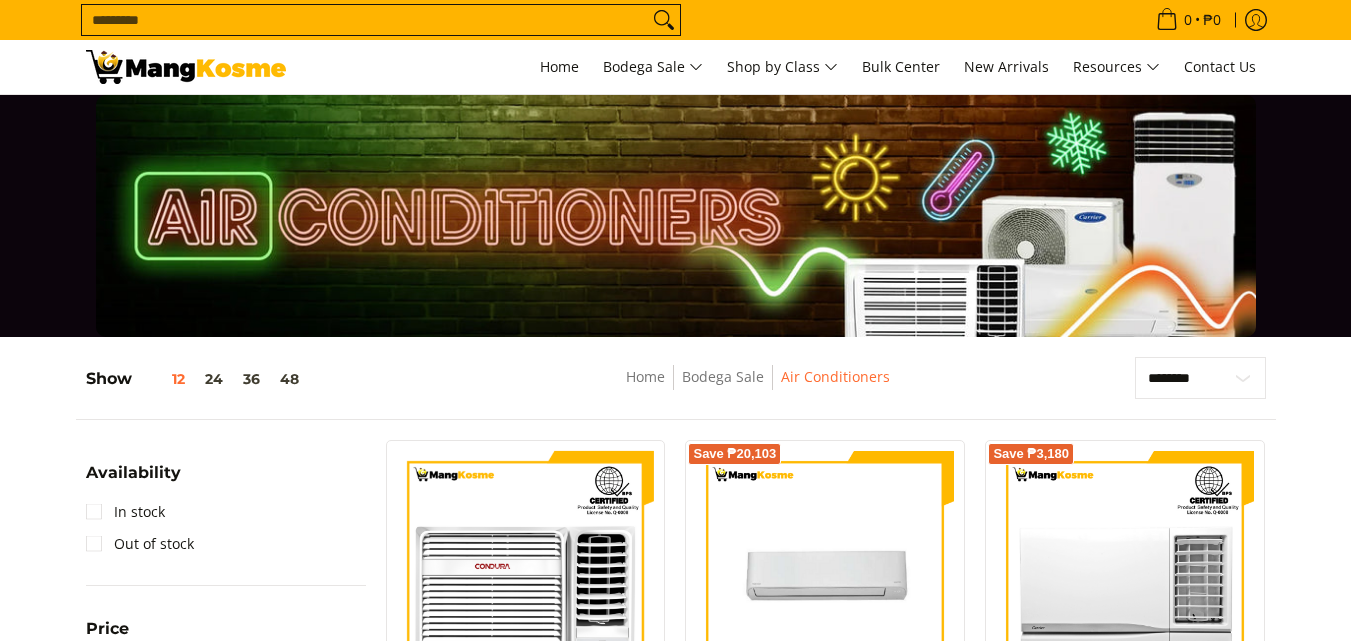 scroll, scrollTop: 333, scrollLeft: 0, axis: vertical 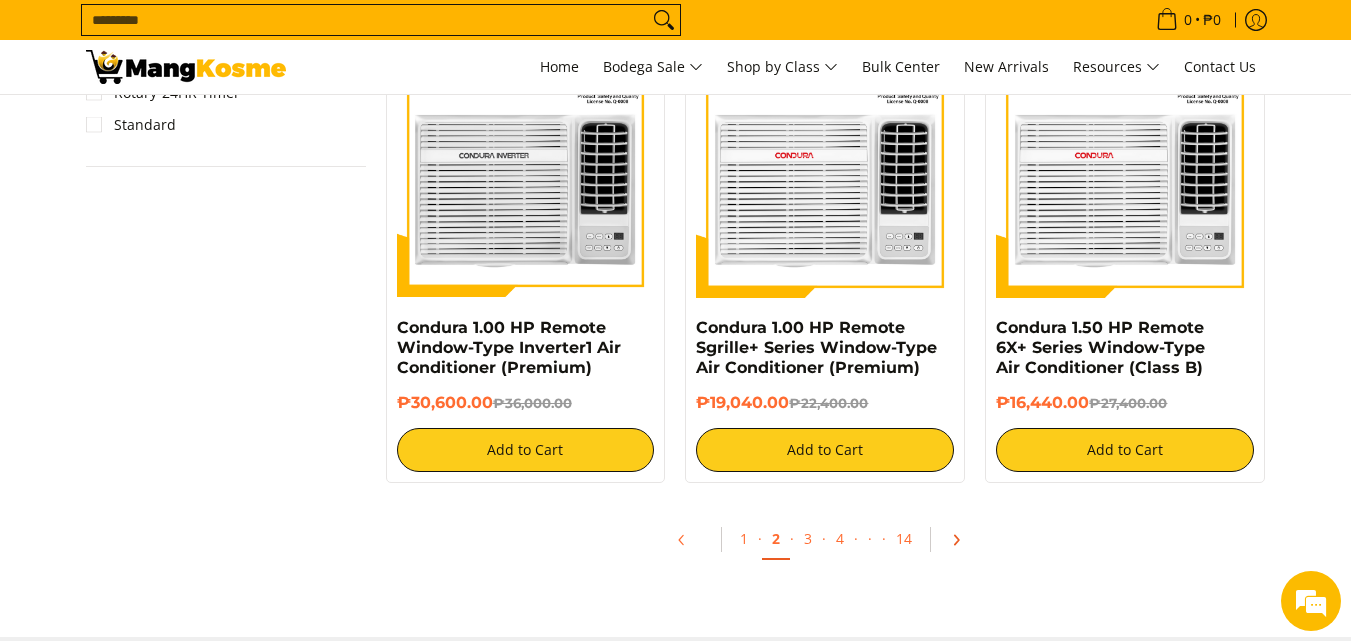 click 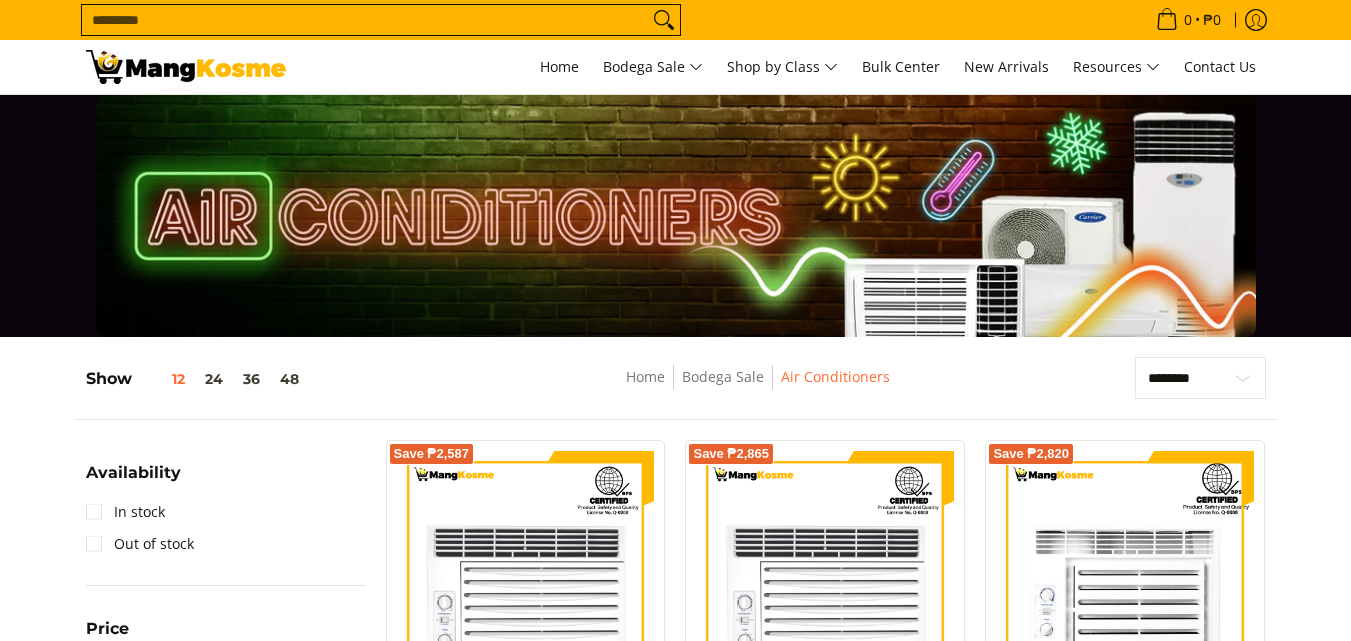 scroll, scrollTop: 0, scrollLeft: 0, axis: both 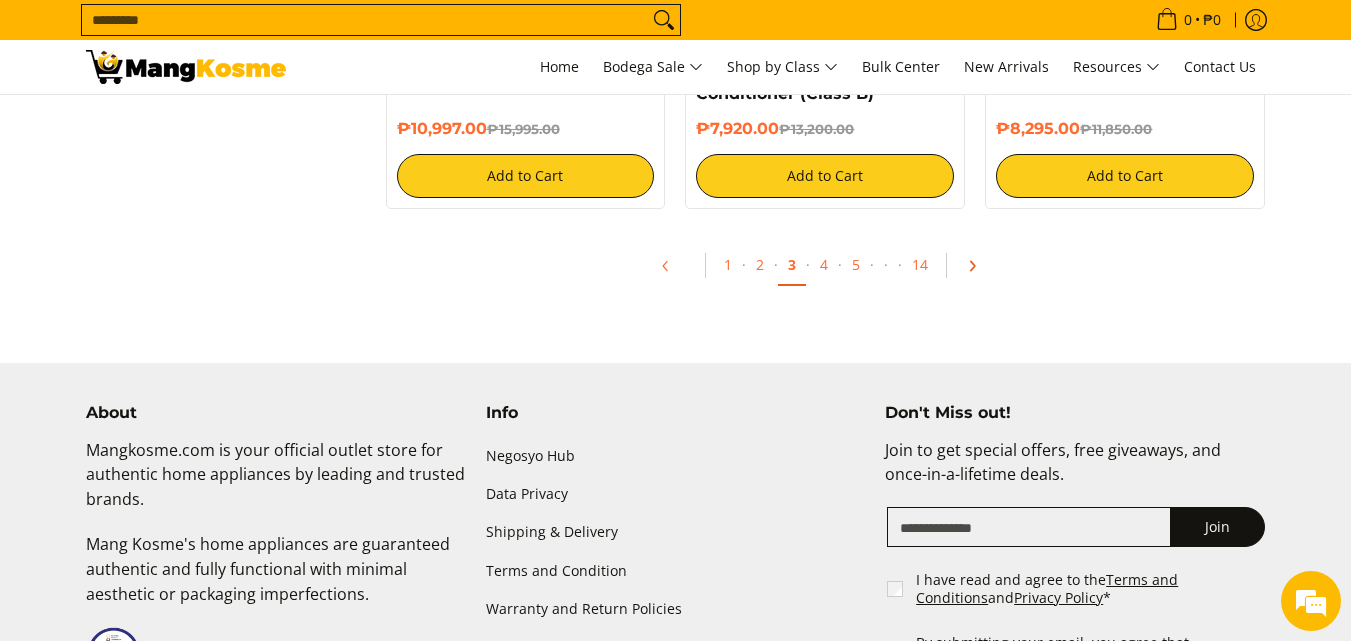 click 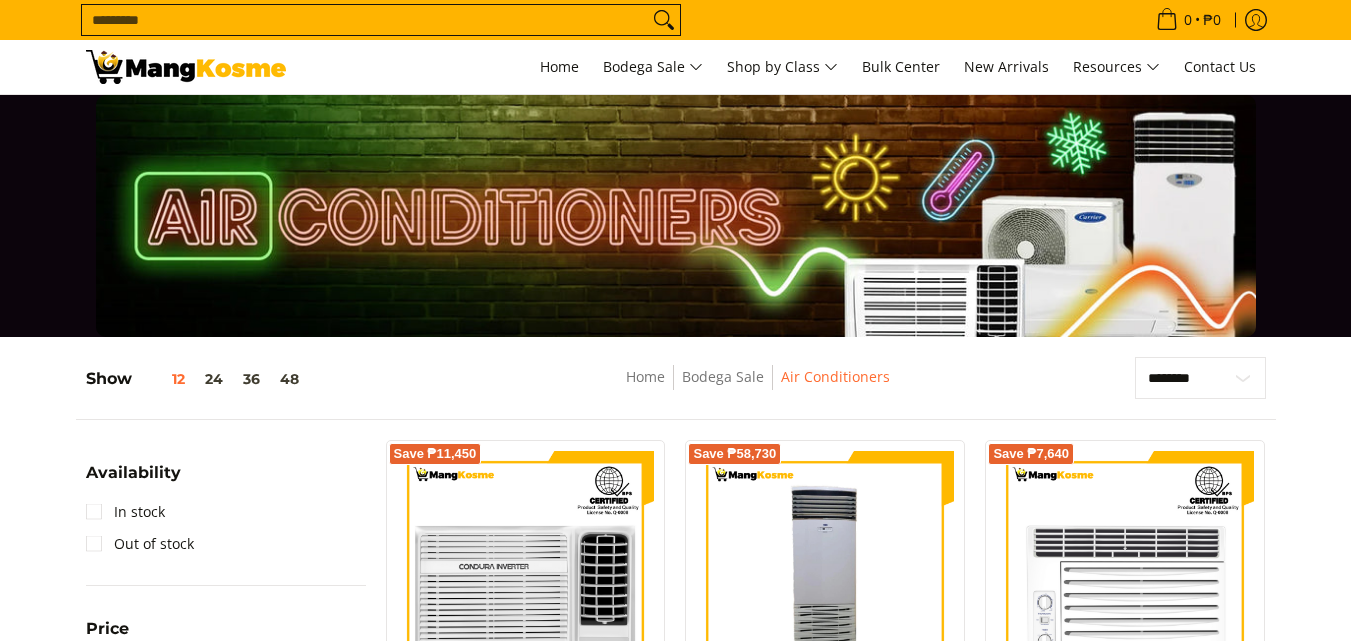 scroll, scrollTop: 0, scrollLeft: 0, axis: both 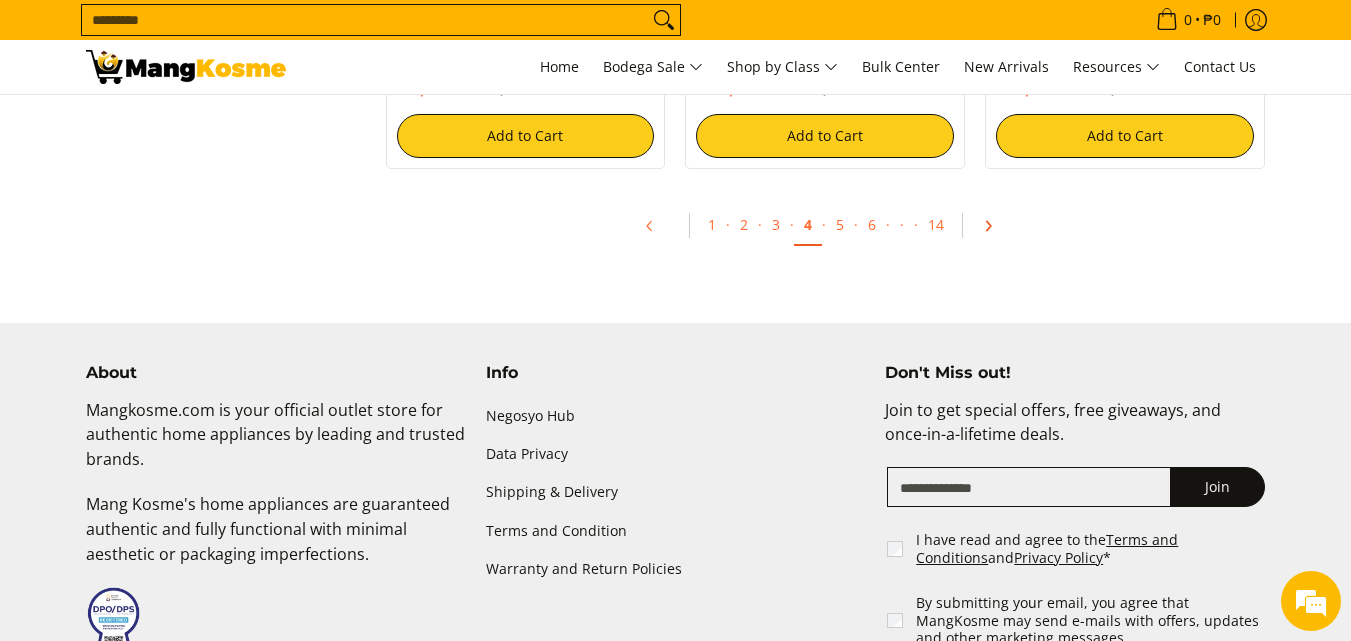 click 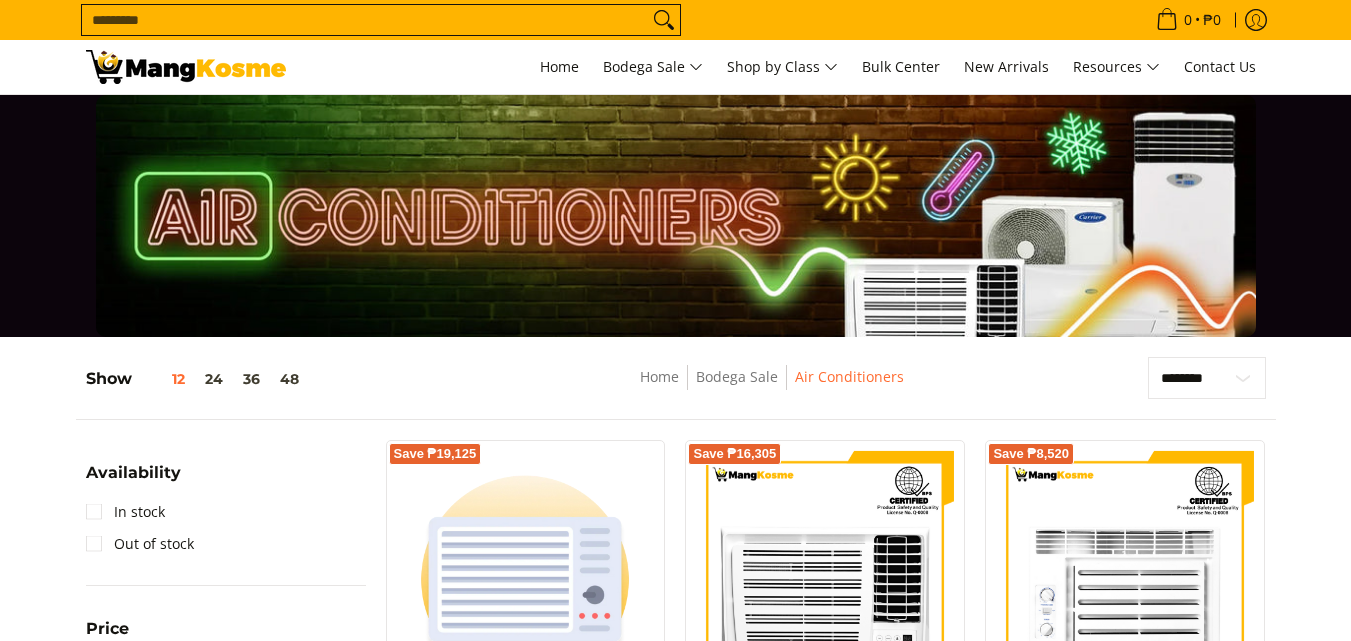 scroll, scrollTop: 667, scrollLeft: 0, axis: vertical 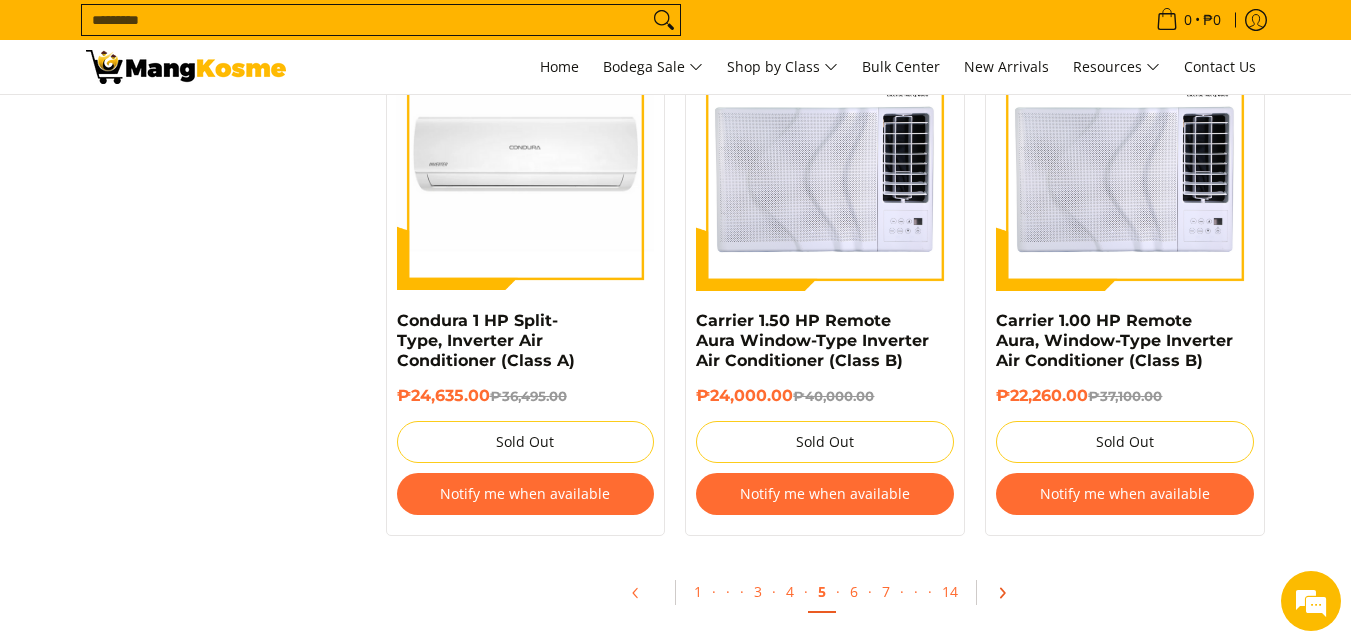 click 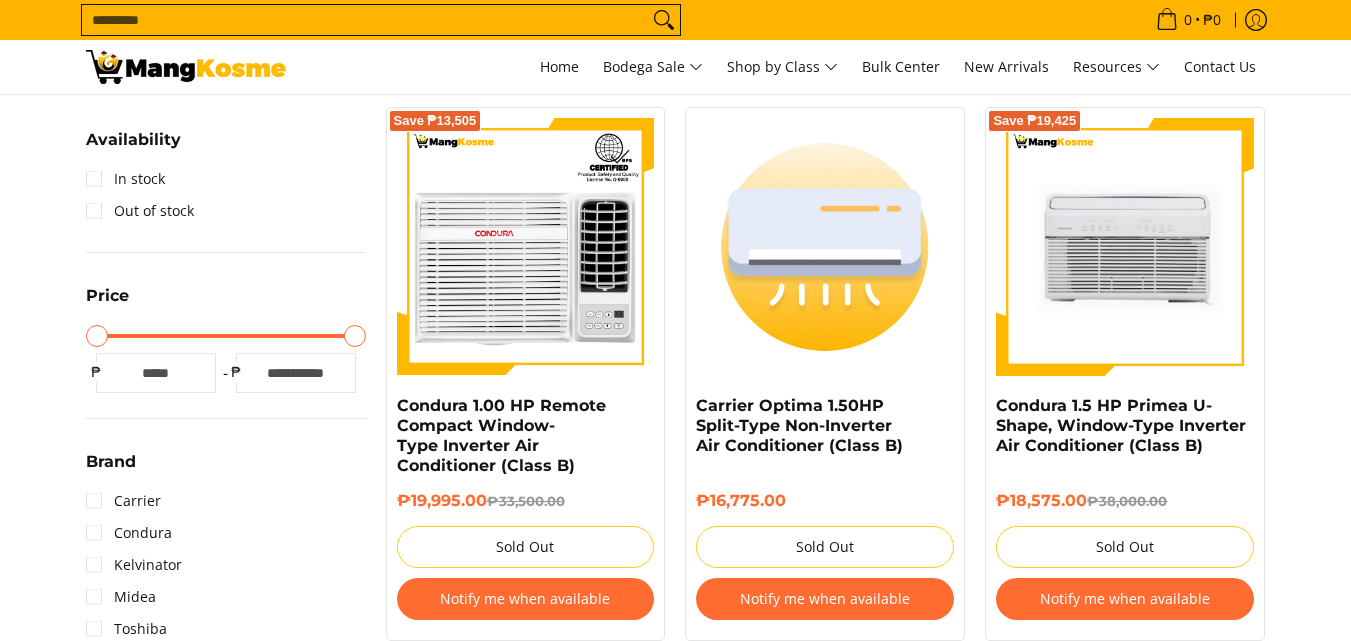 scroll, scrollTop: 0, scrollLeft: 0, axis: both 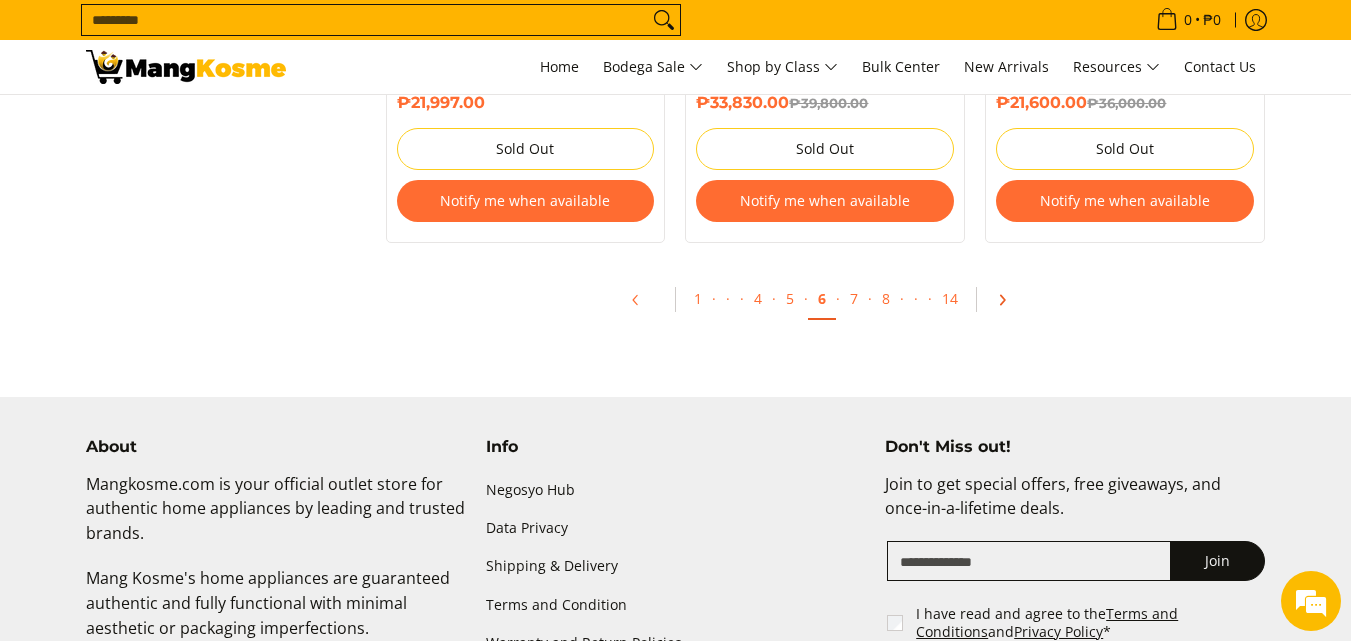 click 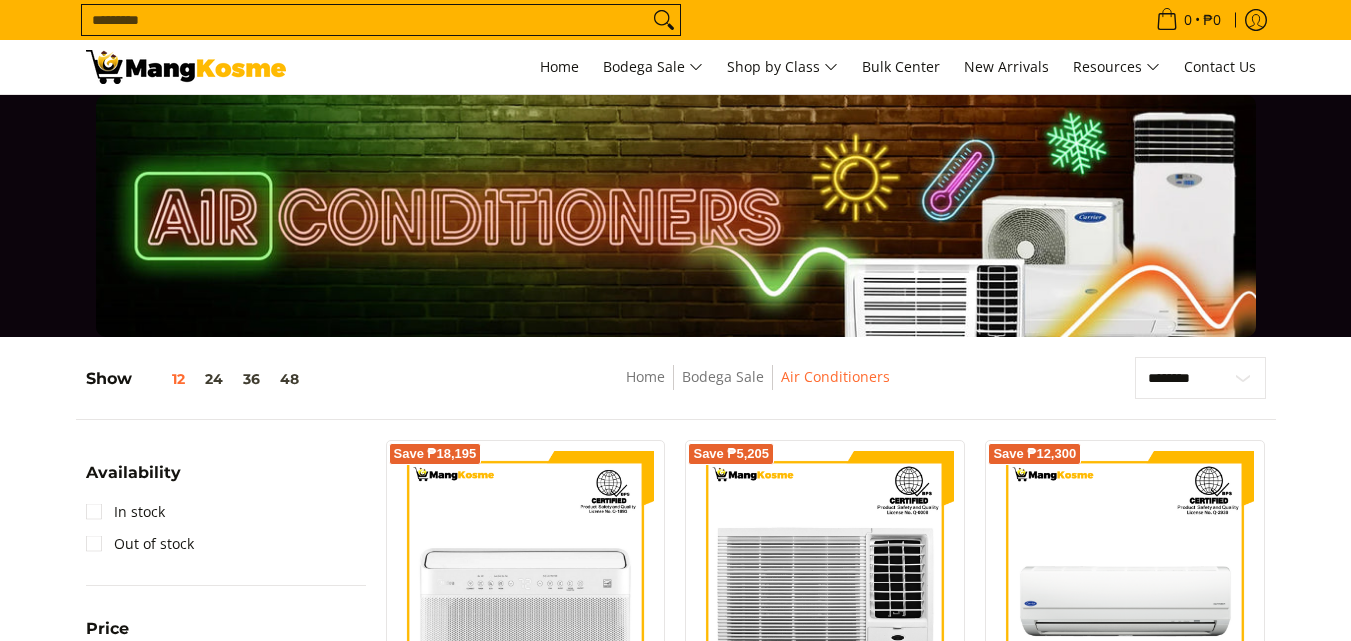 scroll, scrollTop: 0, scrollLeft: 0, axis: both 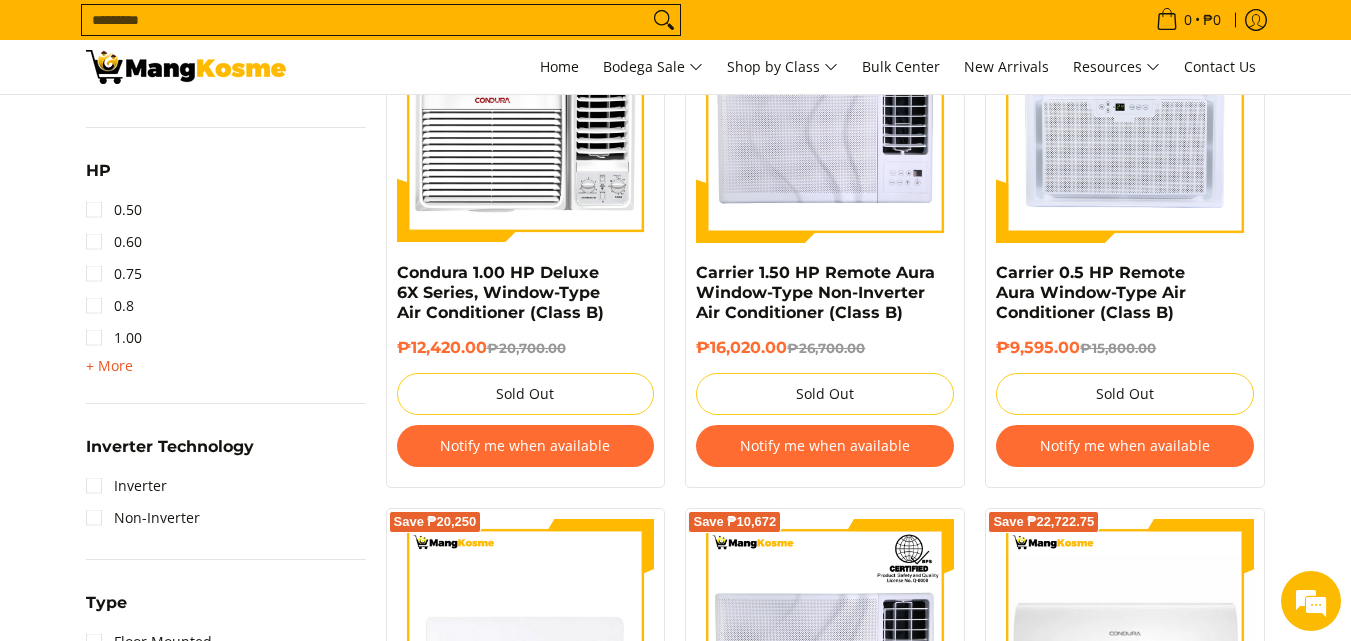 click on "+ More" at bounding box center [109, 366] 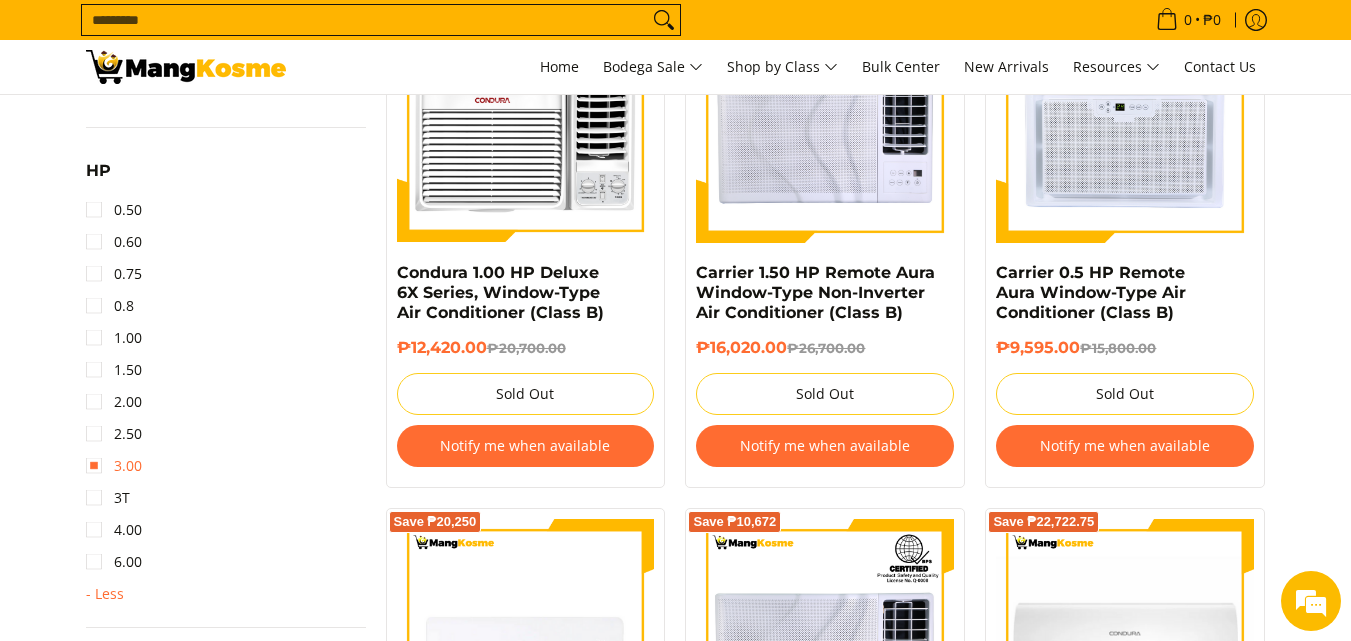 click on "3.00" at bounding box center [114, 466] 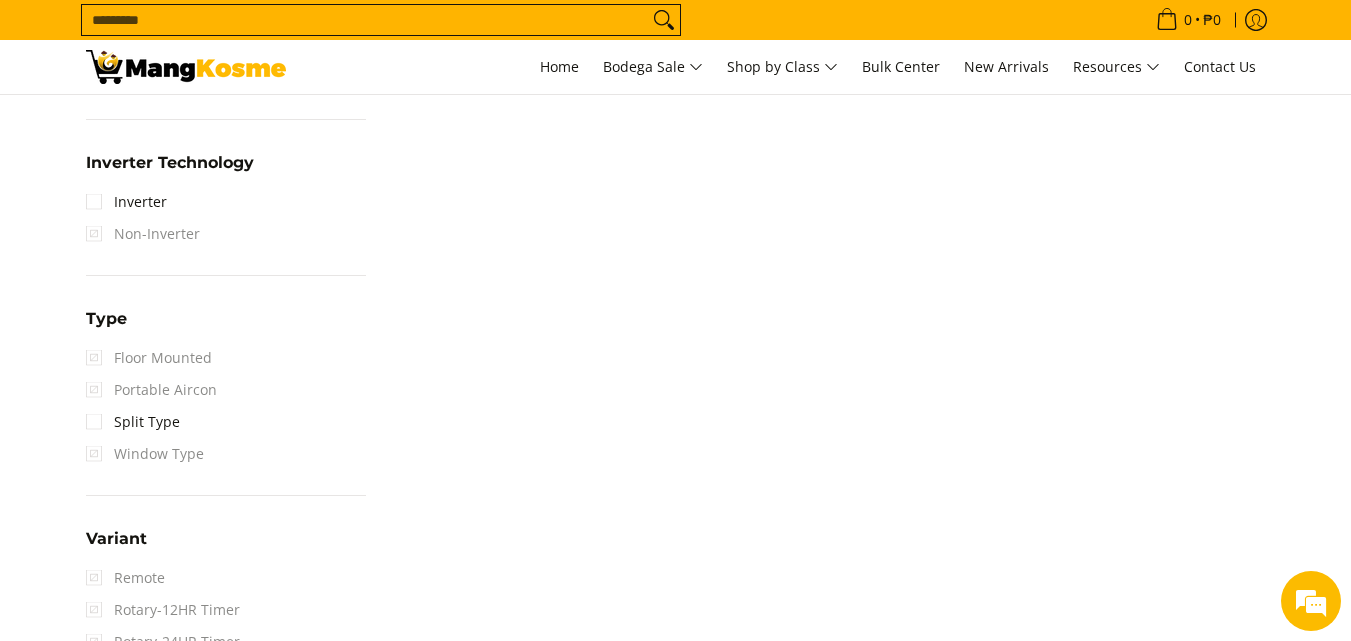 scroll, scrollTop: 1429, scrollLeft: 0, axis: vertical 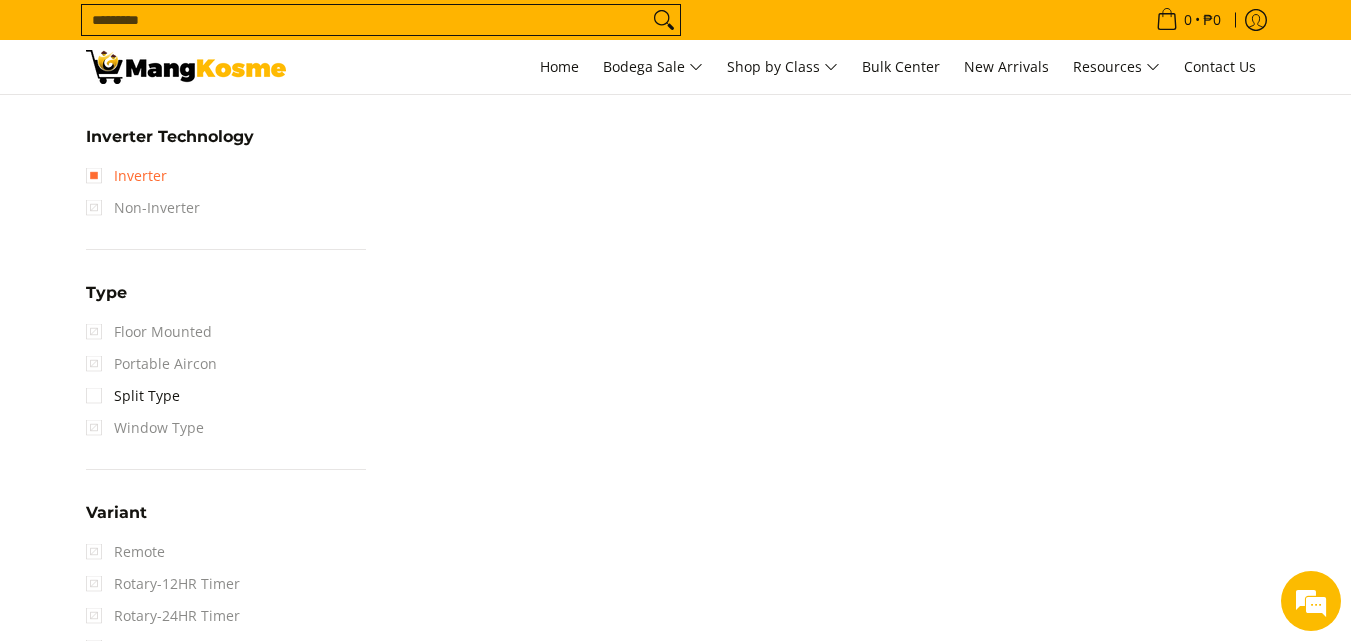 click on "Inverter" at bounding box center (126, 176) 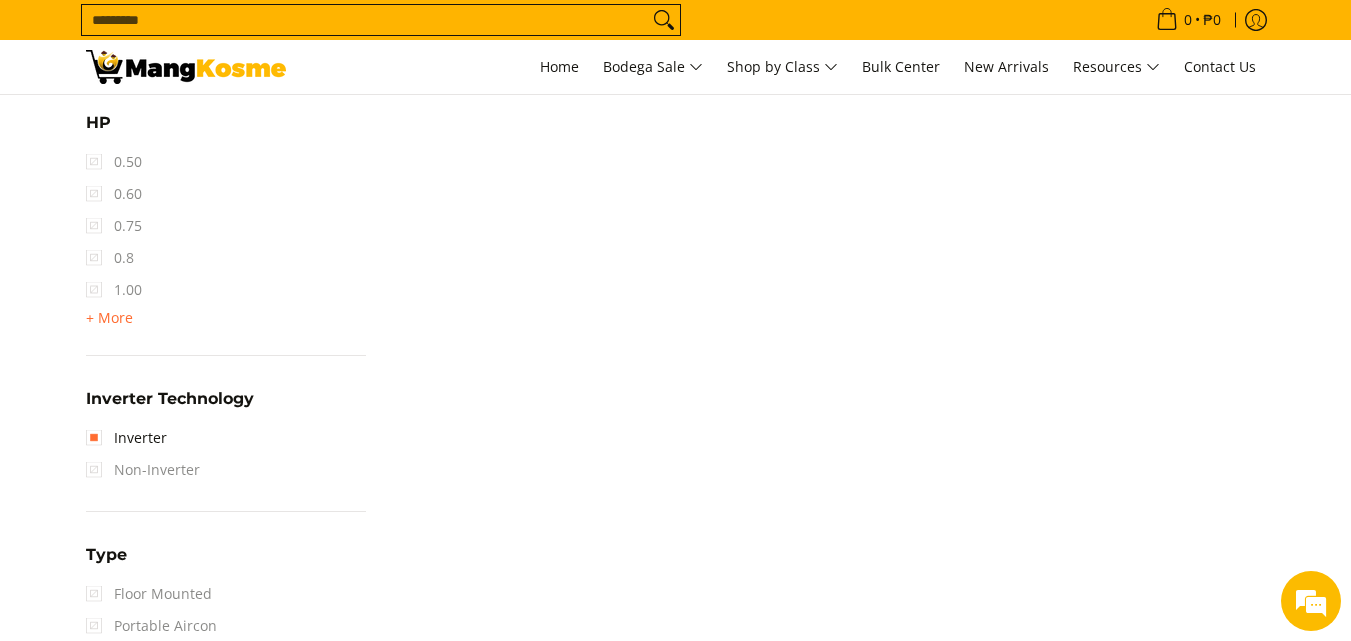 scroll, scrollTop: 1333, scrollLeft: 0, axis: vertical 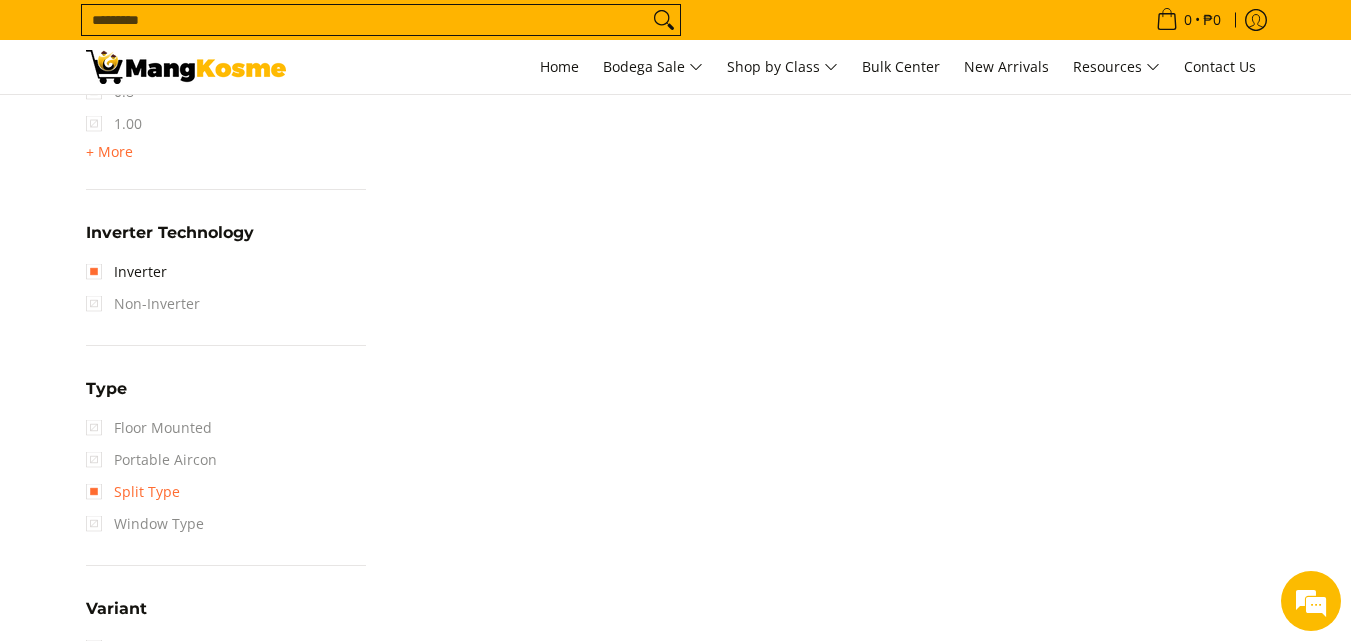 click on "Split Type" at bounding box center [133, 492] 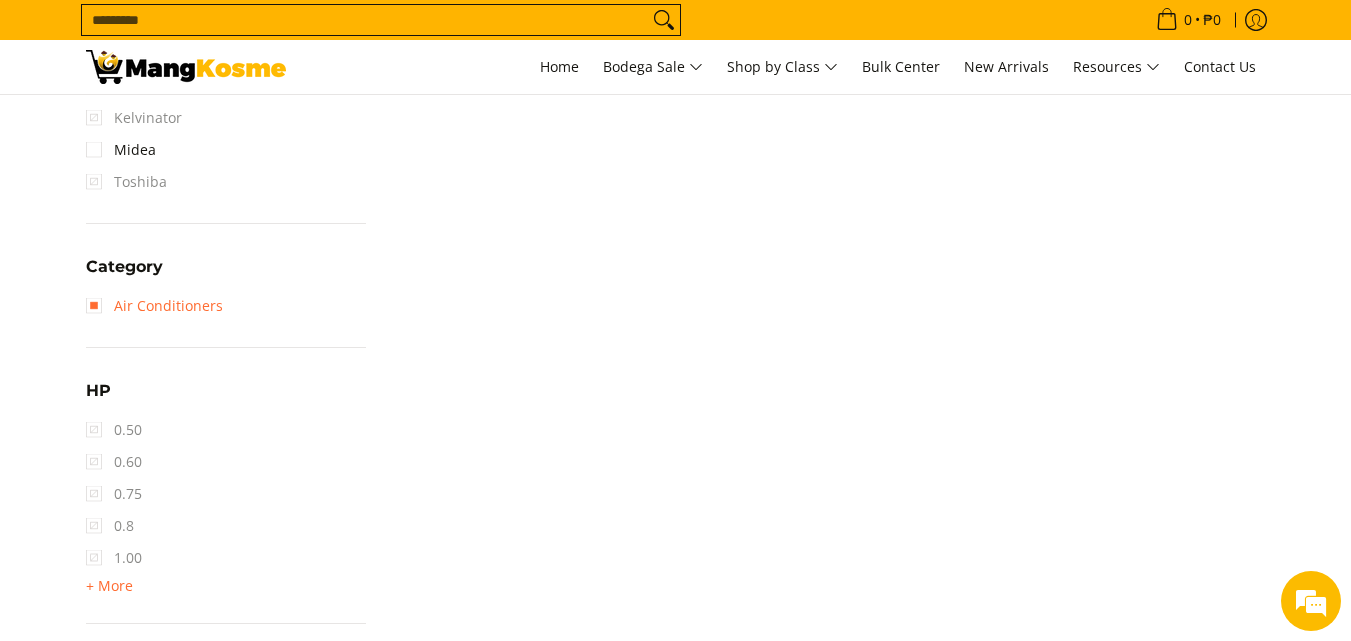 scroll, scrollTop: 1095, scrollLeft: 0, axis: vertical 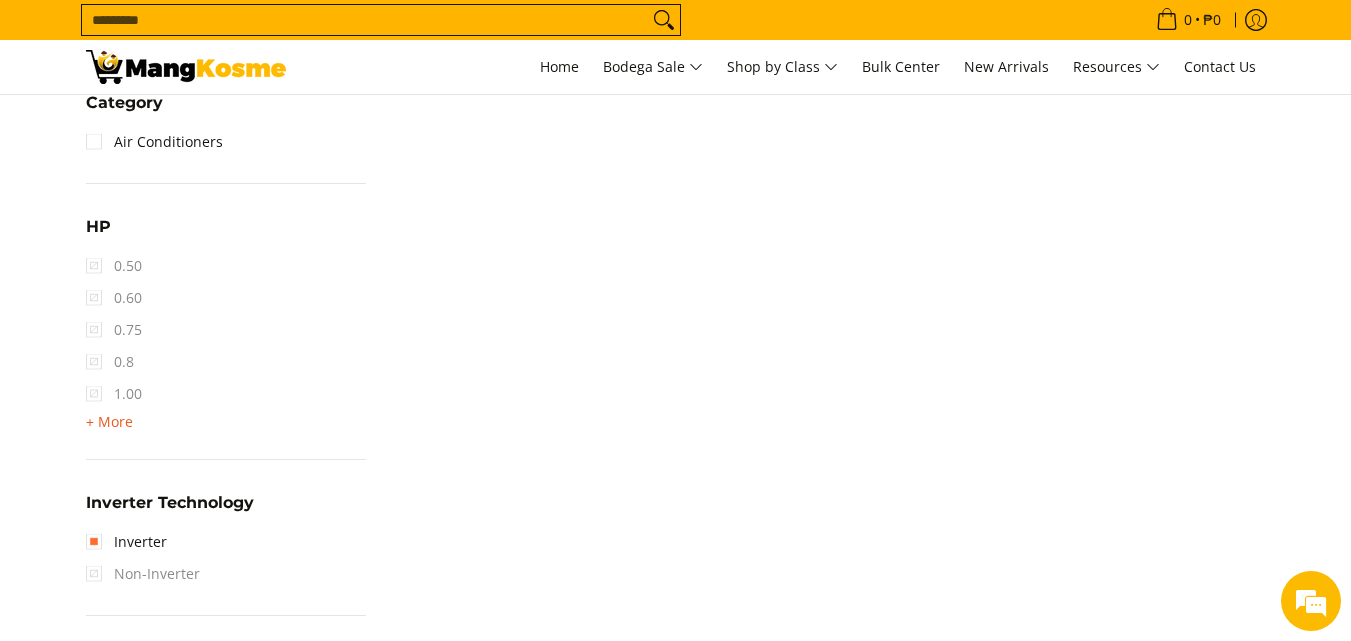 click on "+ More" at bounding box center (109, 422) 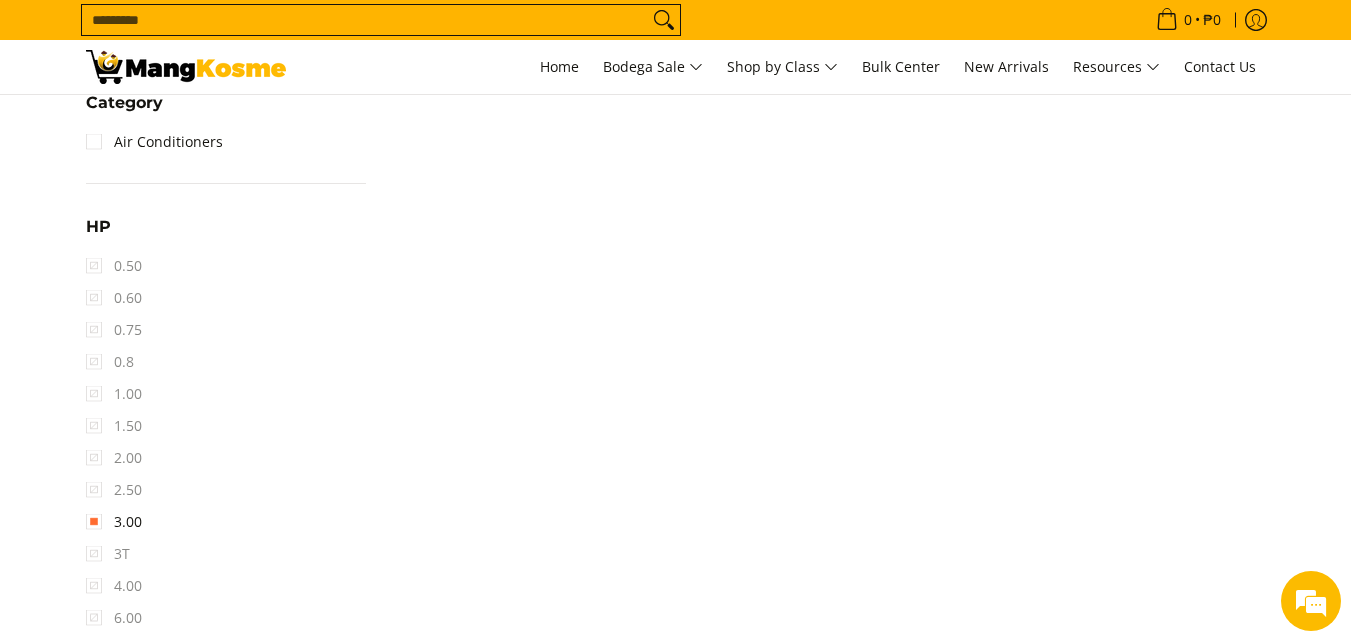 click on "2.50" at bounding box center [114, 490] 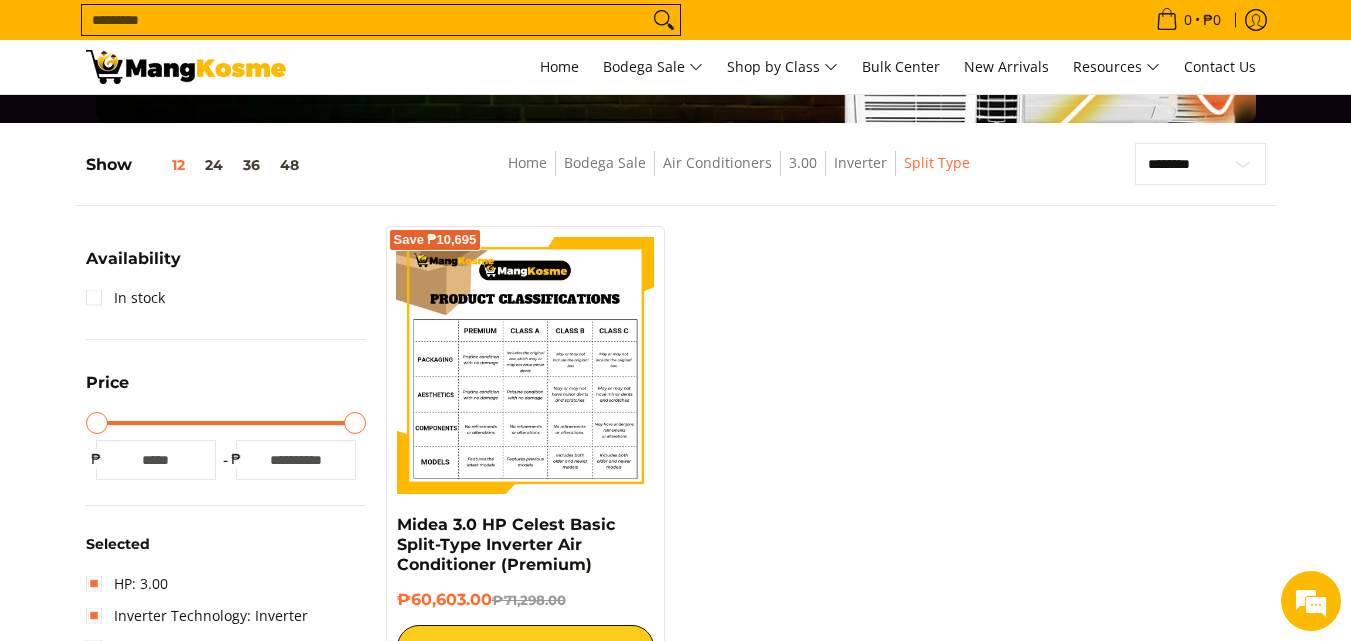 scroll, scrollTop: 262, scrollLeft: 0, axis: vertical 